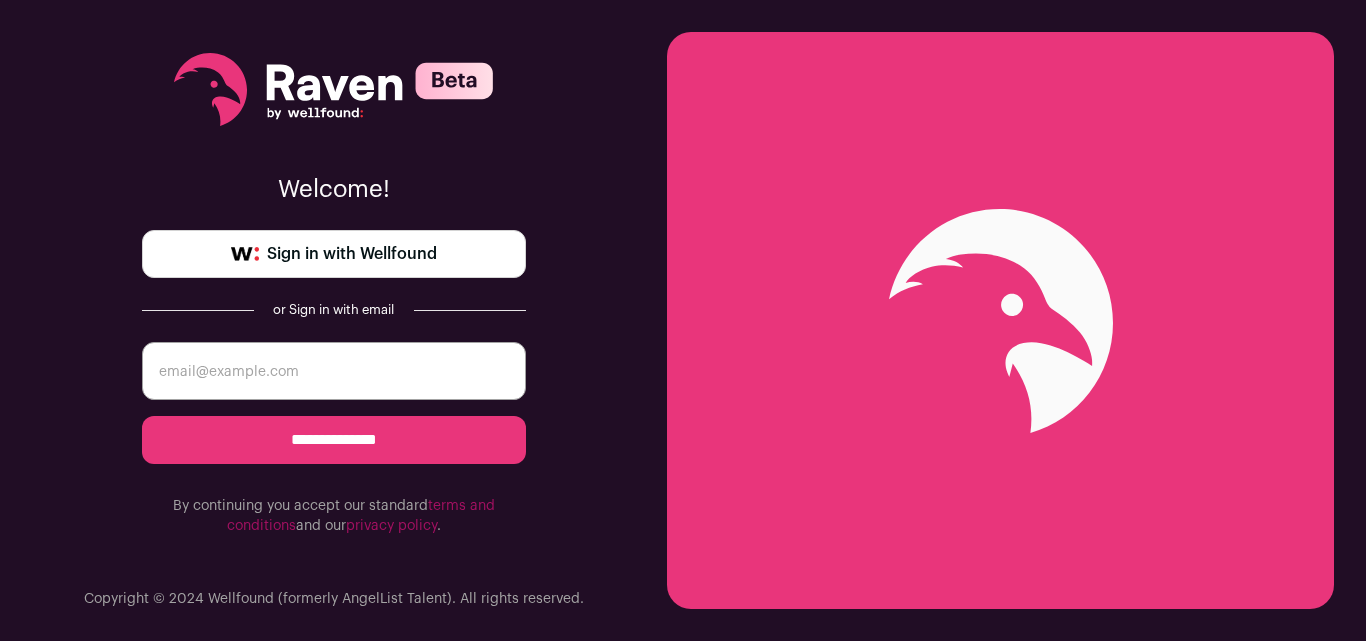 scroll, scrollTop: 0, scrollLeft: 0, axis: both 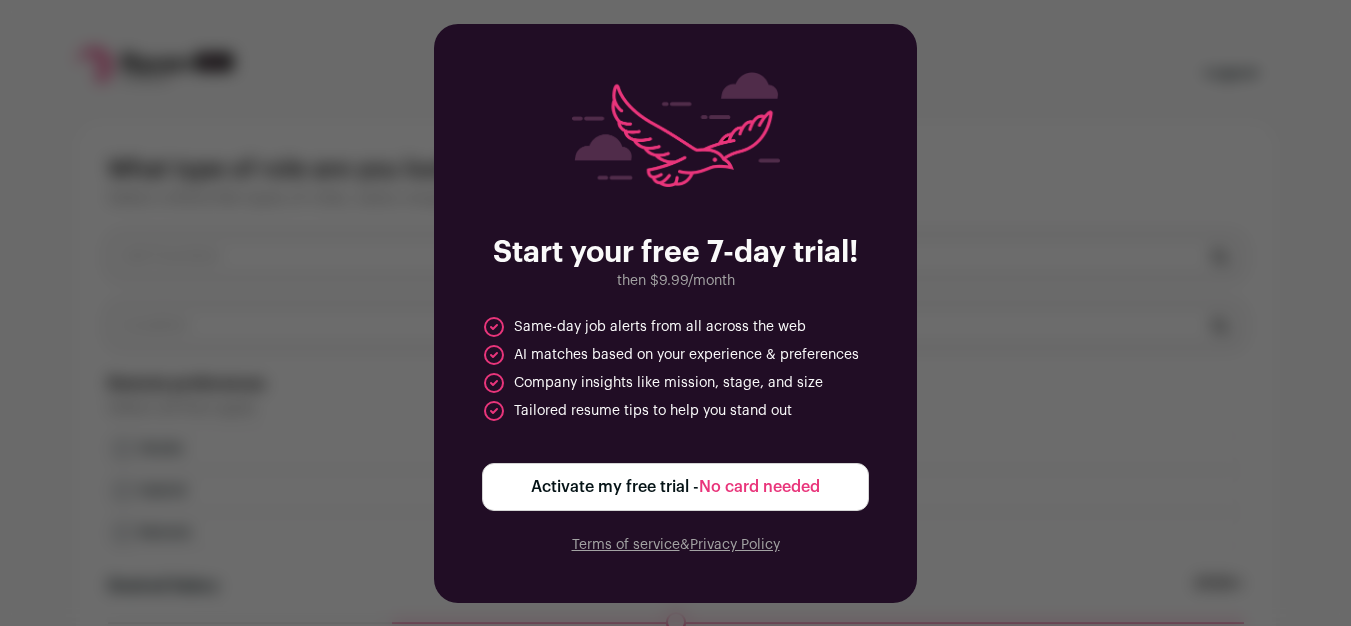 click on "Start your free 7-day trial!
then $9.99/month
Same-day job alerts from all across the web
AI matches based on your experience & preferences
Company insights like mission, stage, and size
Tailored resume tips to help you stand out
Activate my free trial -
No card needed
Terms of service
&
Privacy Policy" at bounding box center [675, 313] 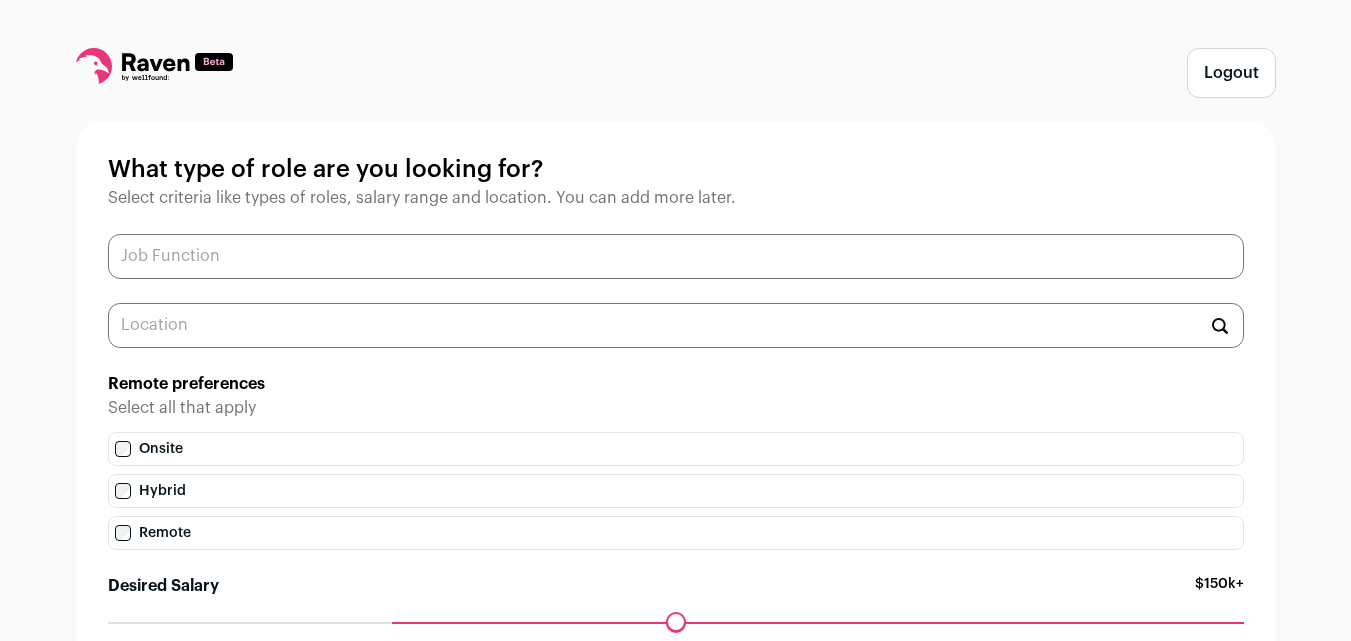 click at bounding box center [676, 256] 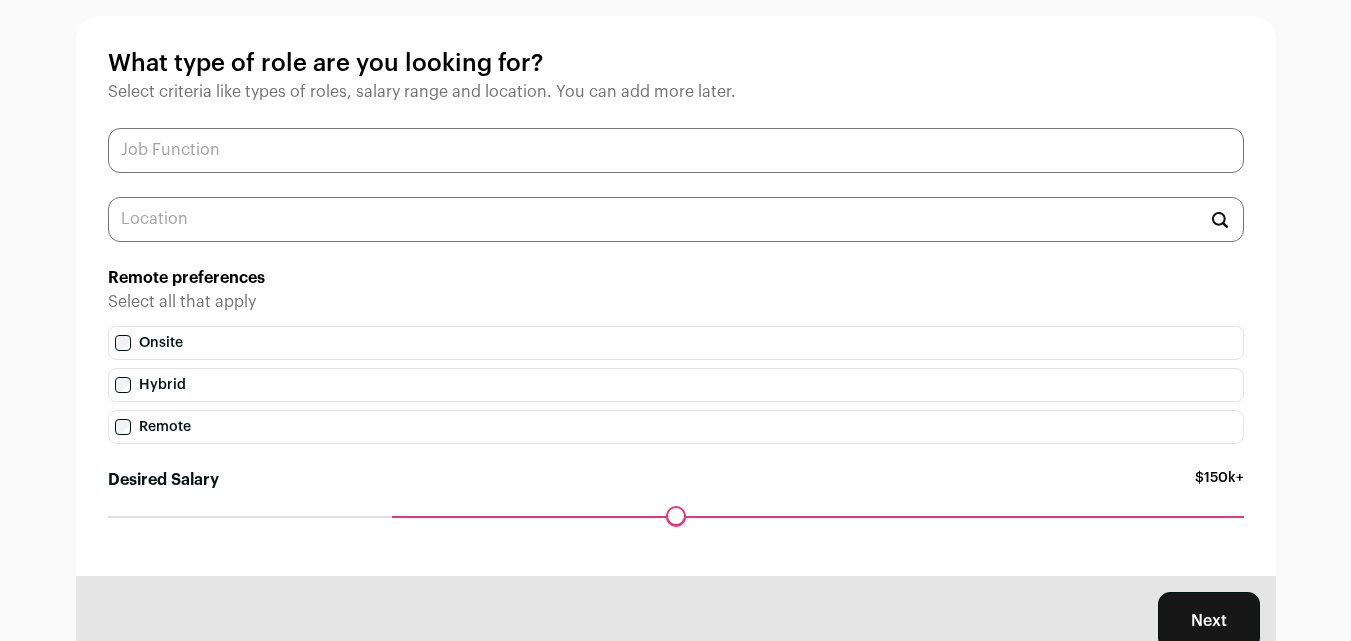 scroll, scrollTop: 185, scrollLeft: 0, axis: vertical 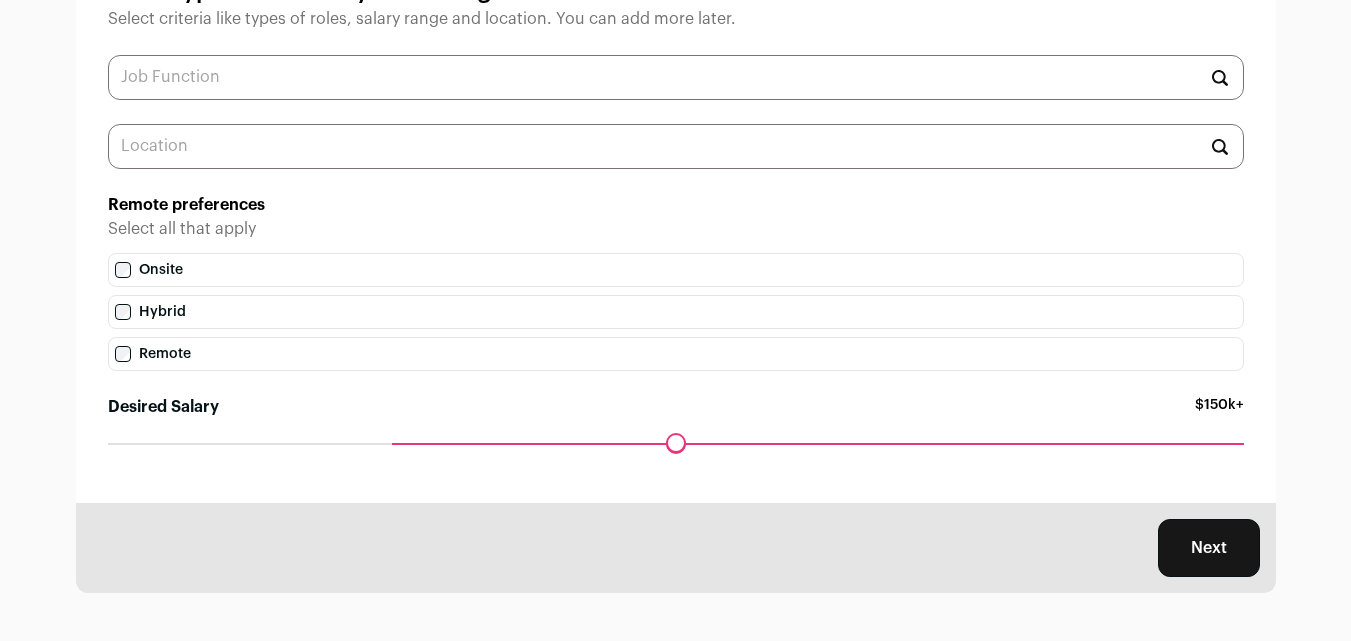 click on "Next" at bounding box center (1209, 548) 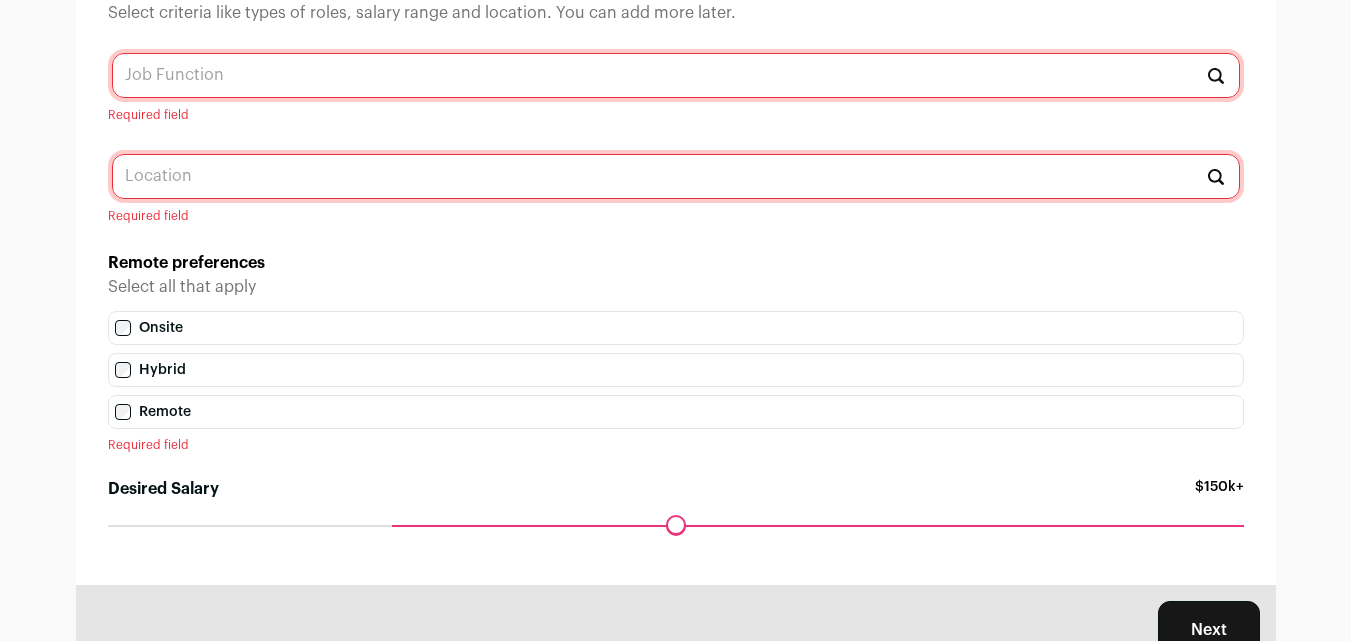 click at bounding box center [676, 75] 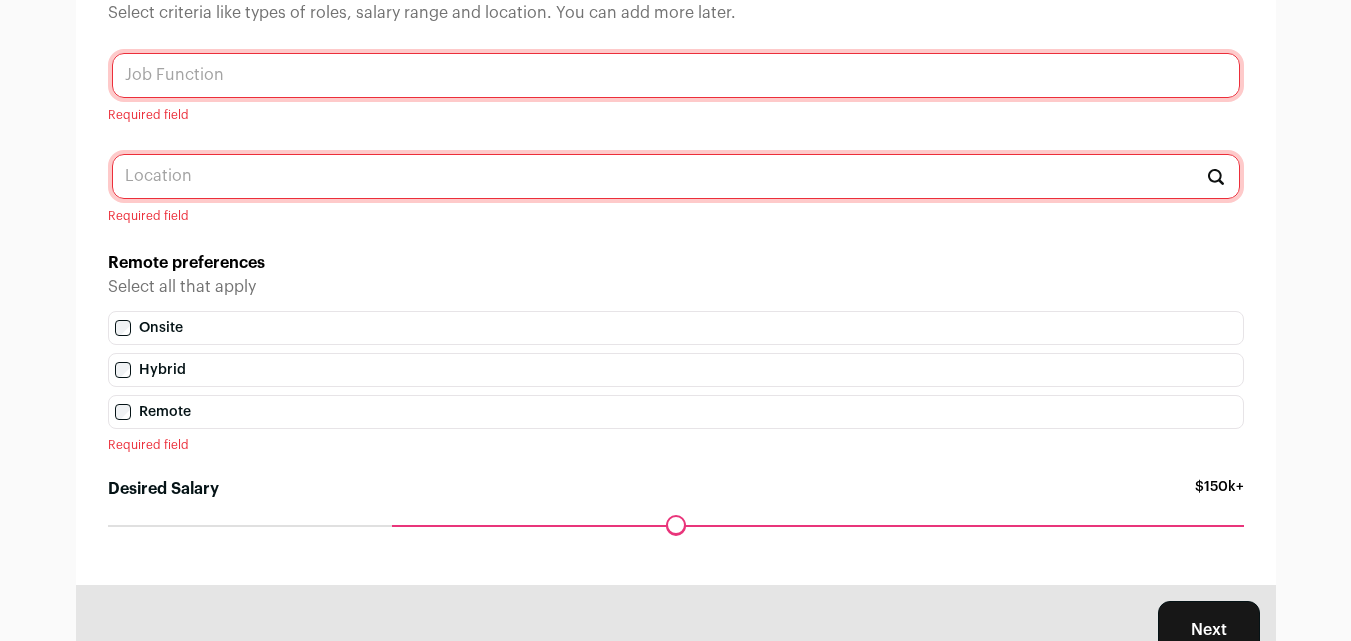 click at bounding box center [676, 75] 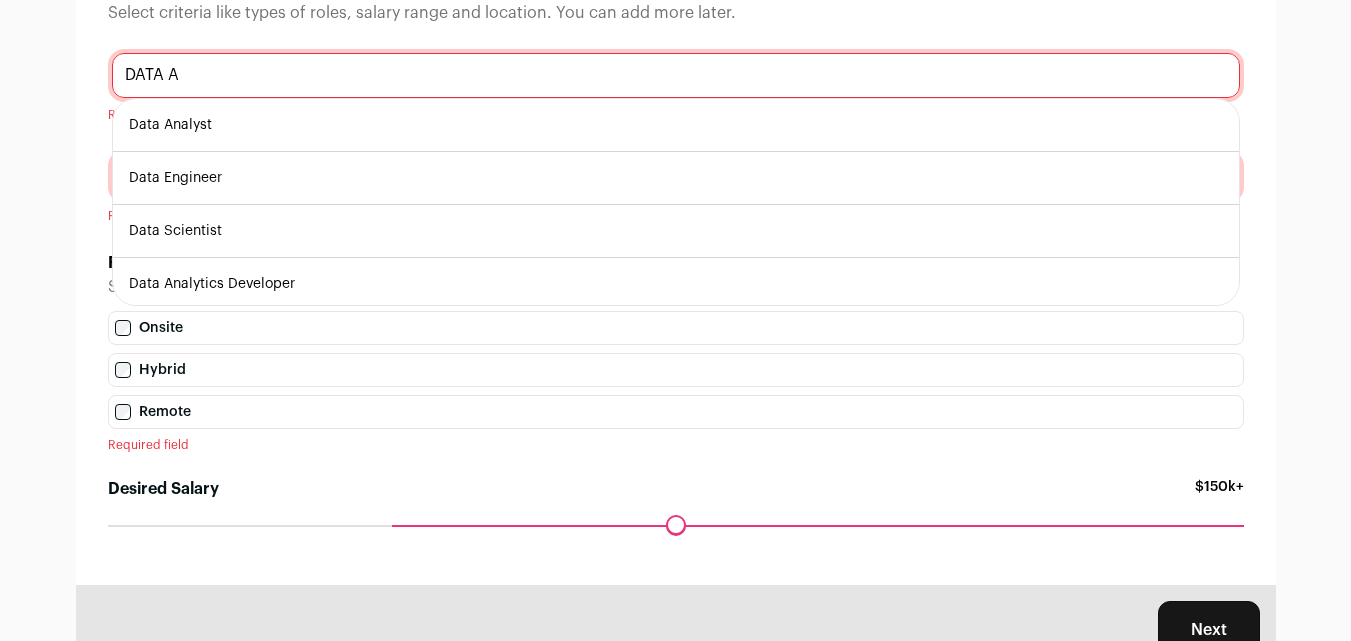 type on "DATA A" 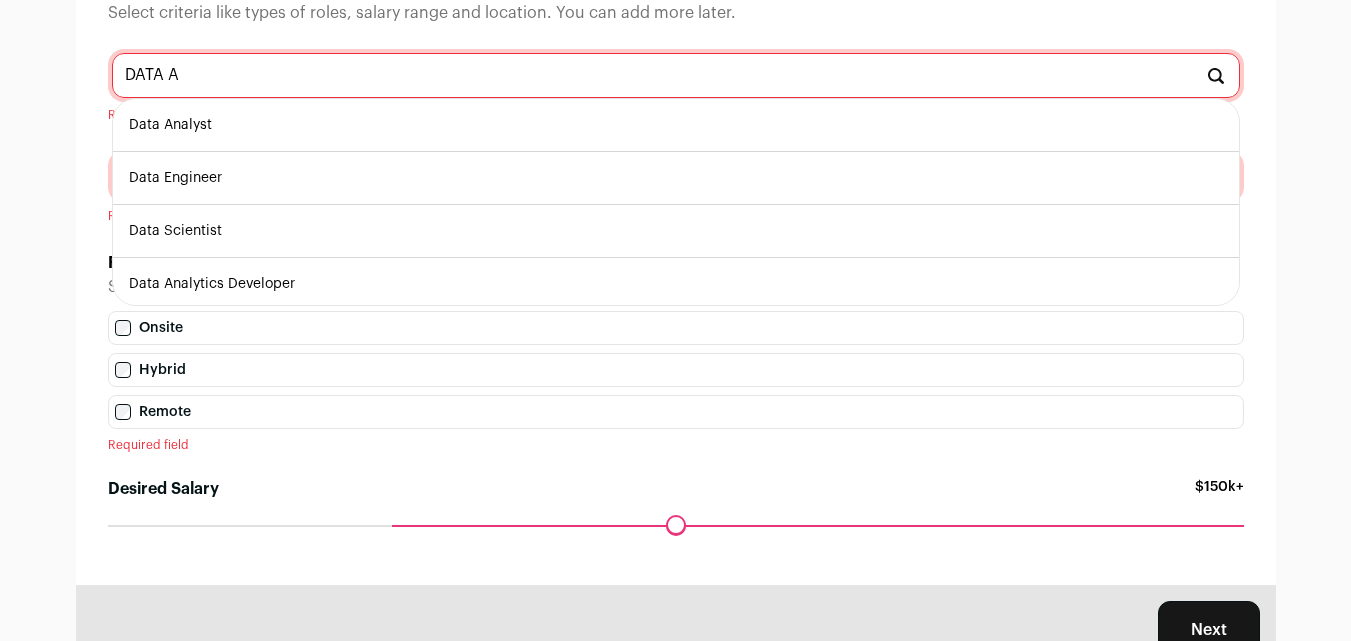 drag, startPoint x: 290, startPoint y: 126, endPoint x: 268, endPoint y: 102, distance: 32.55764 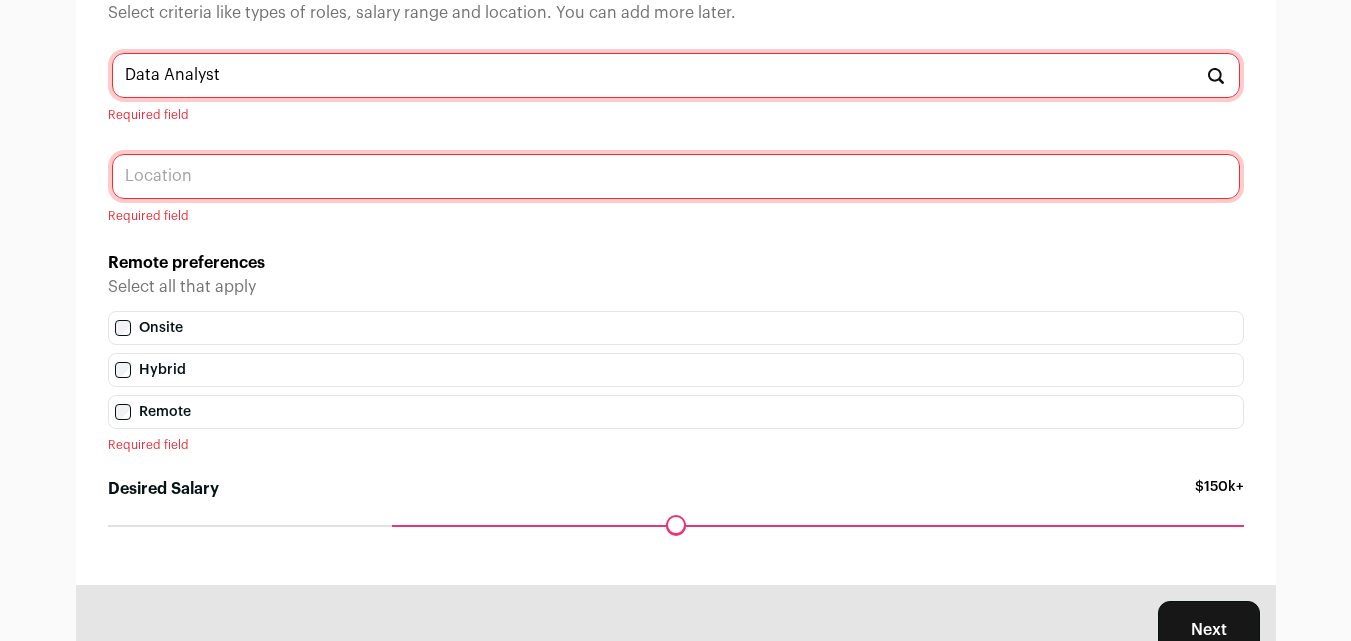 click at bounding box center [676, 176] 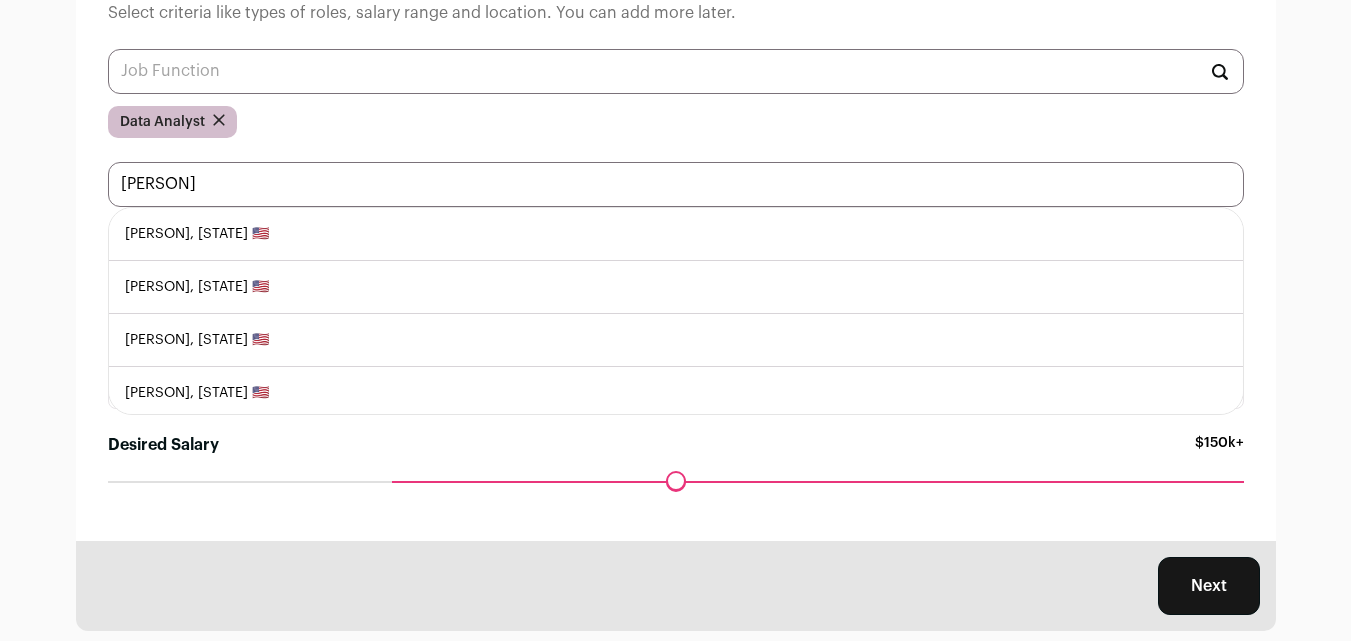 type on "irving" 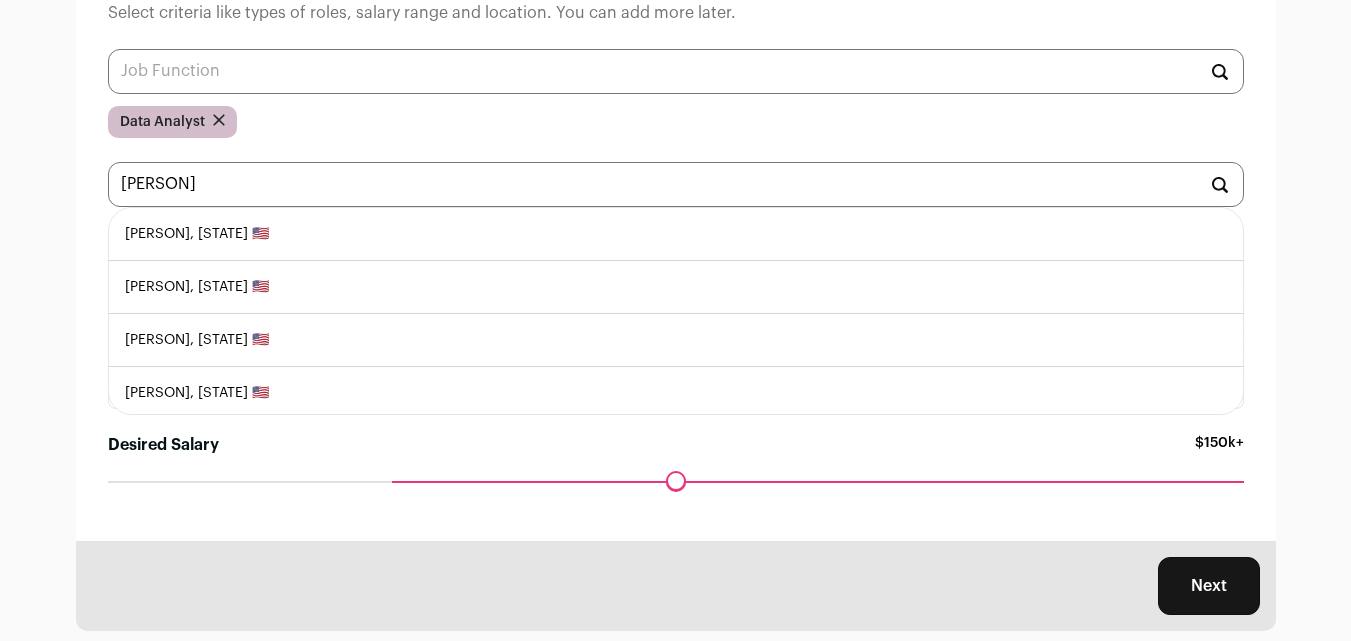 click on "Irving, Texas 🇺🇸" at bounding box center (676, 234) 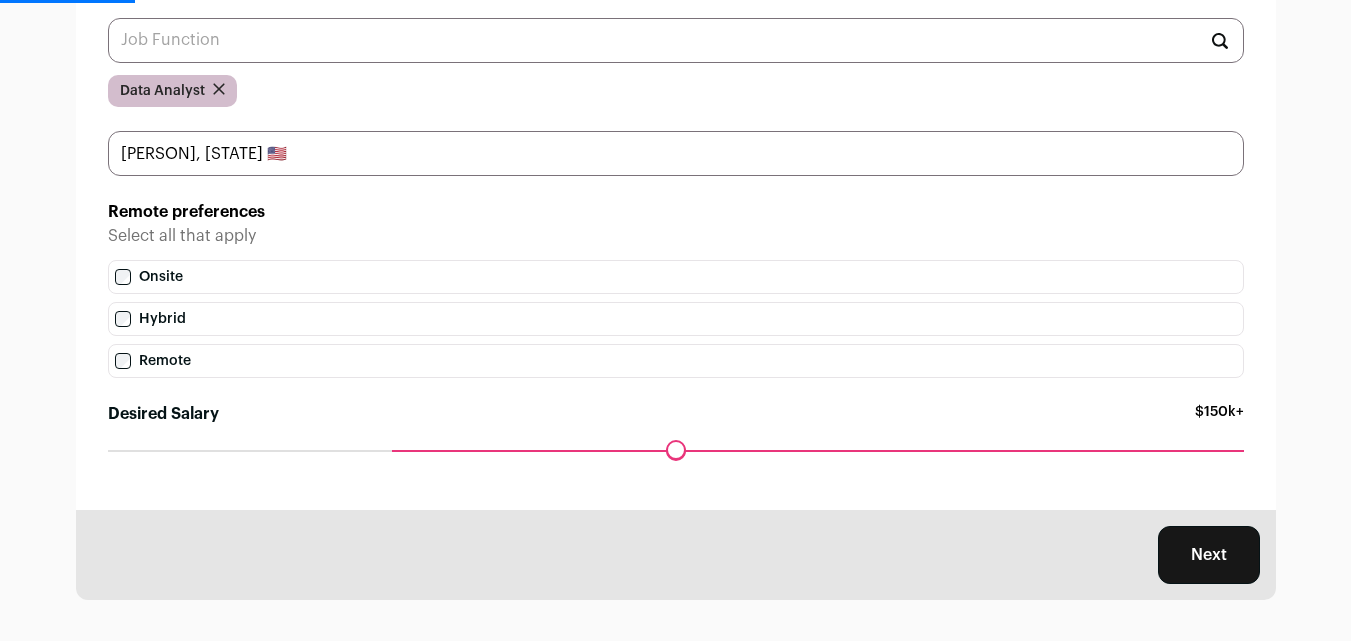 scroll, scrollTop: 229, scrollLeft: 0, axis: vertical 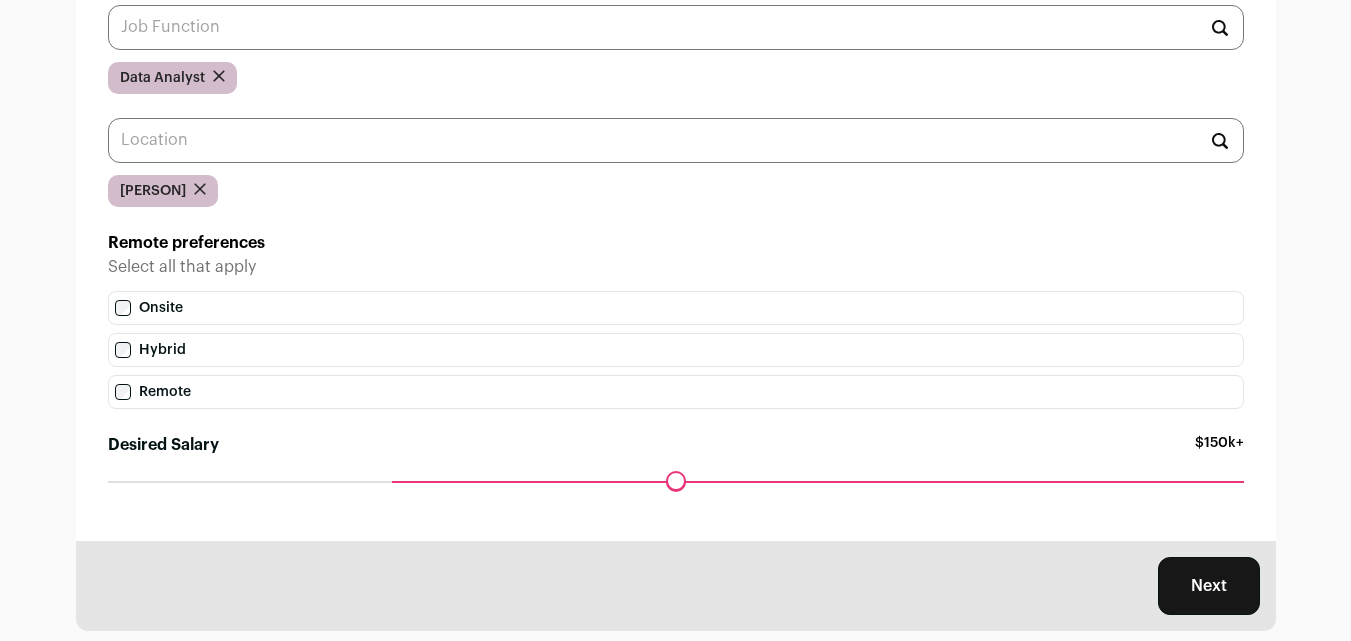 click on "Hybrid" at bounding box center [676, 350] 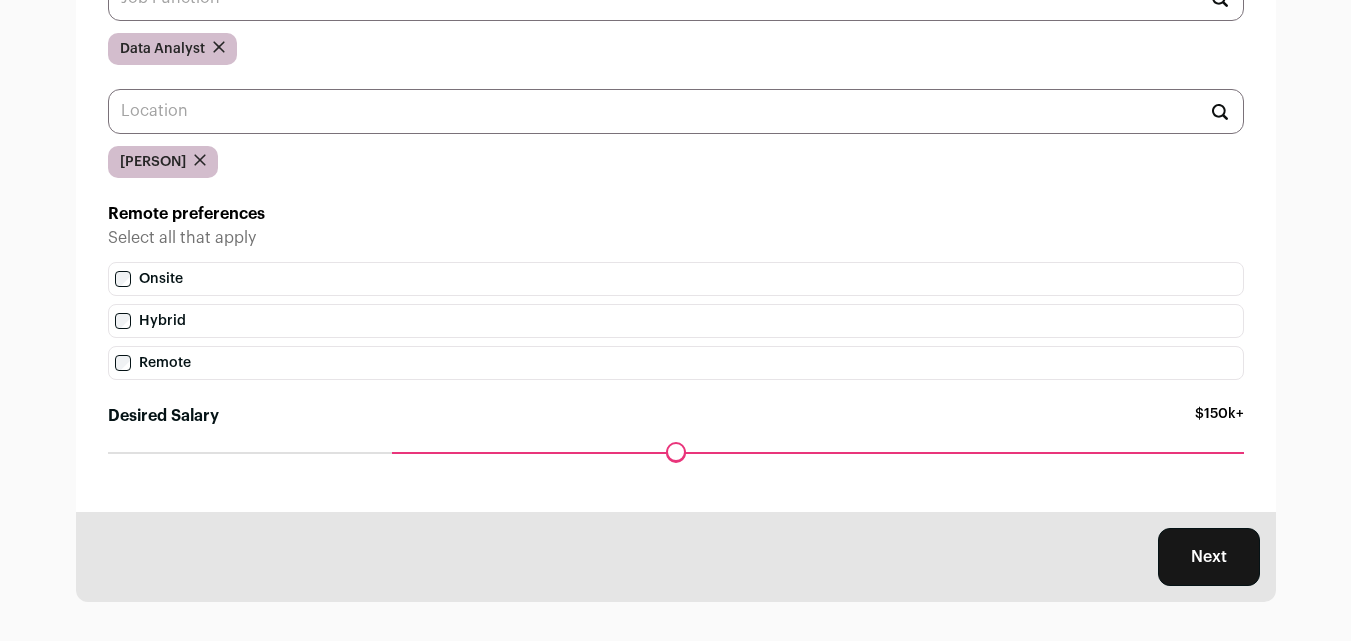 scroll, scrollTop: 273, scrollLeft: 0, axis: vertical 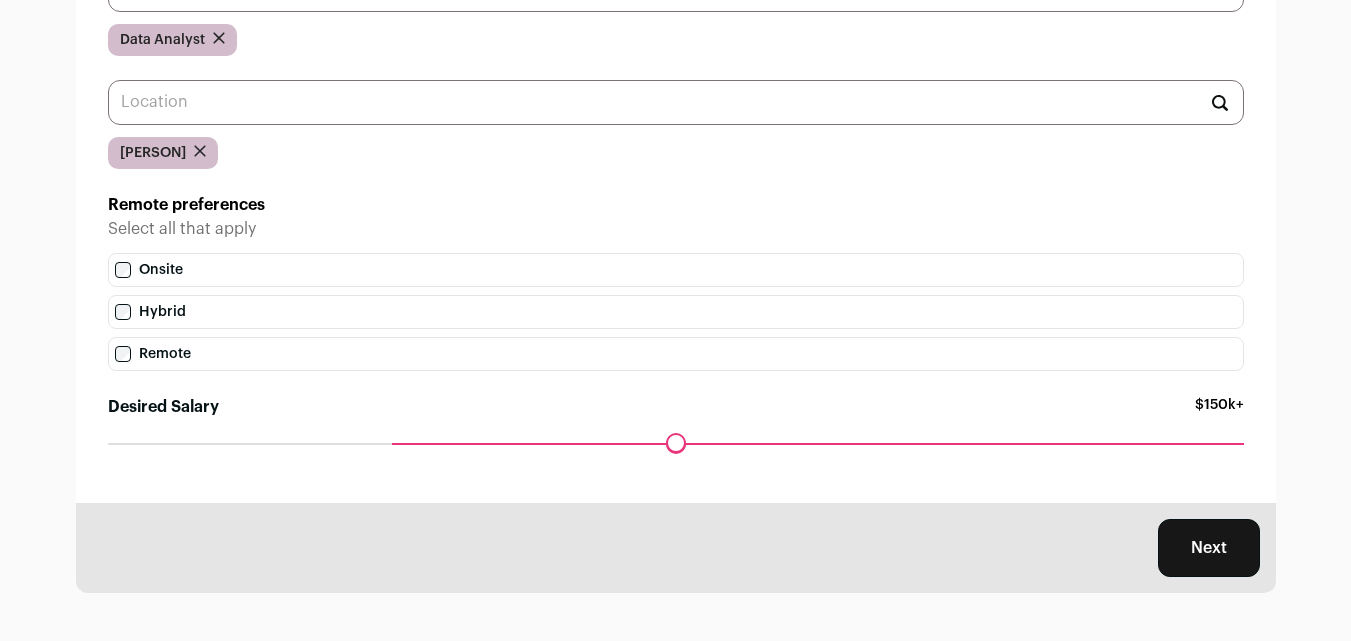 click on "Next" at bounding box center (1209, 548) 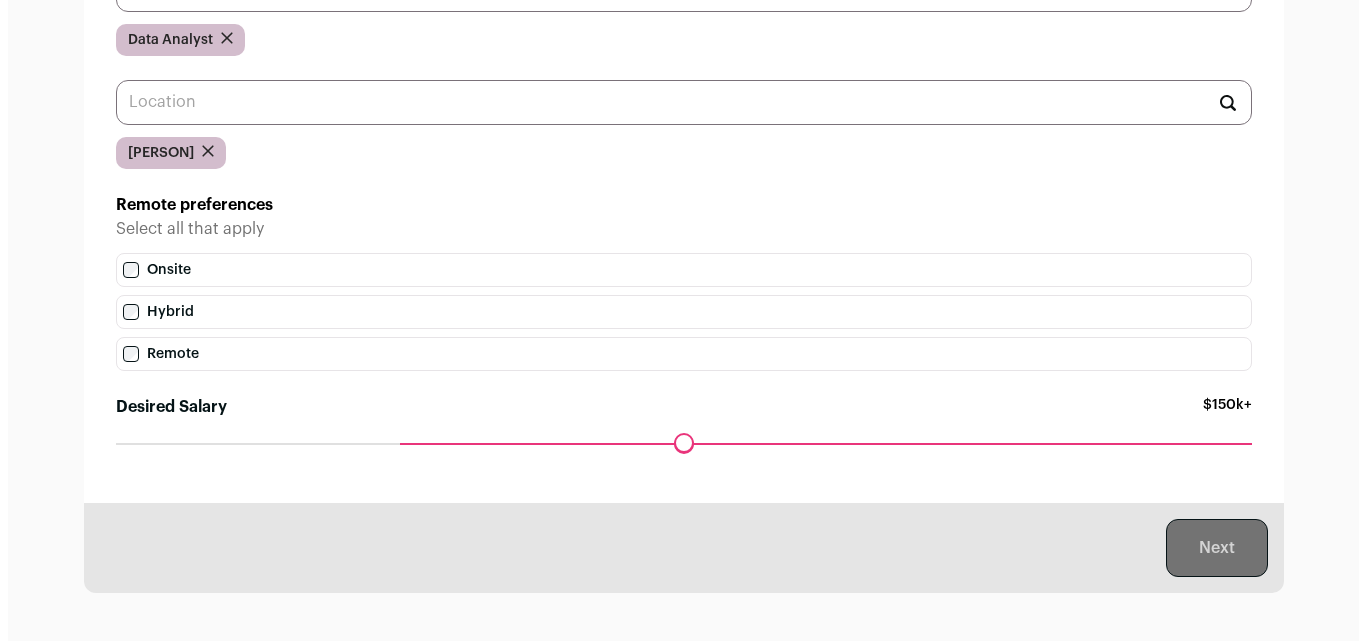 scroll, scrollTop: 0, scrollLeft: 0, axis: both 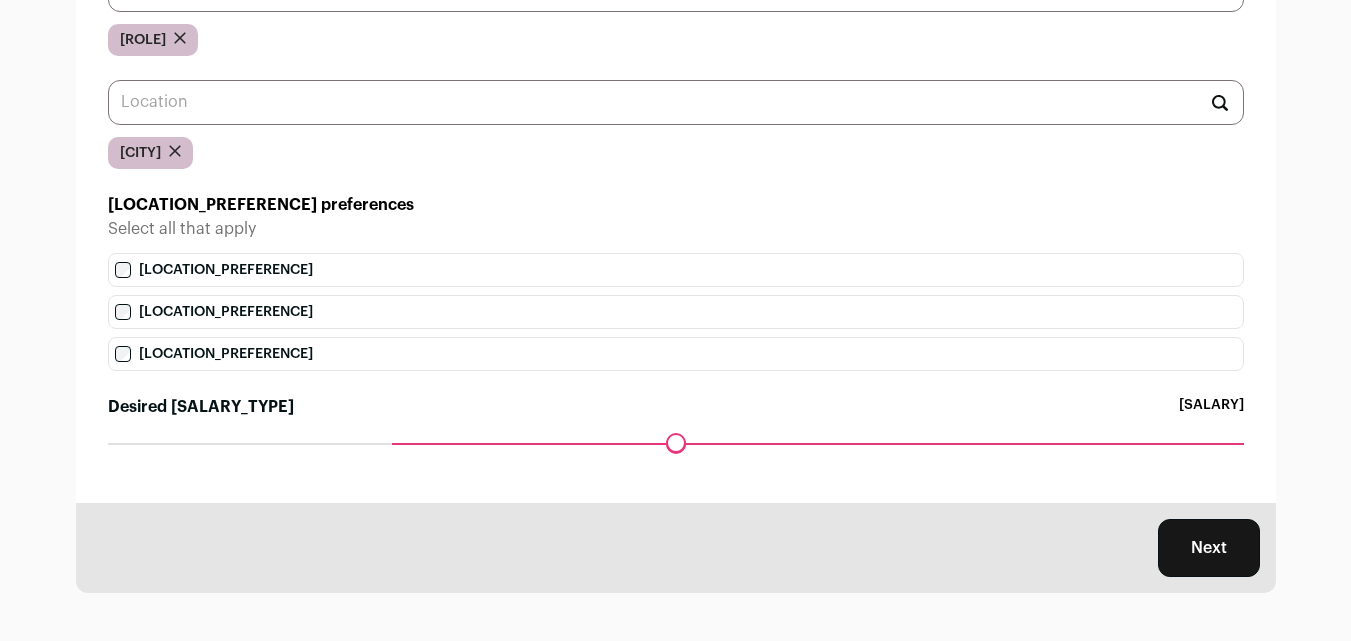 click on "Next" at bounding box center [1209, 548] 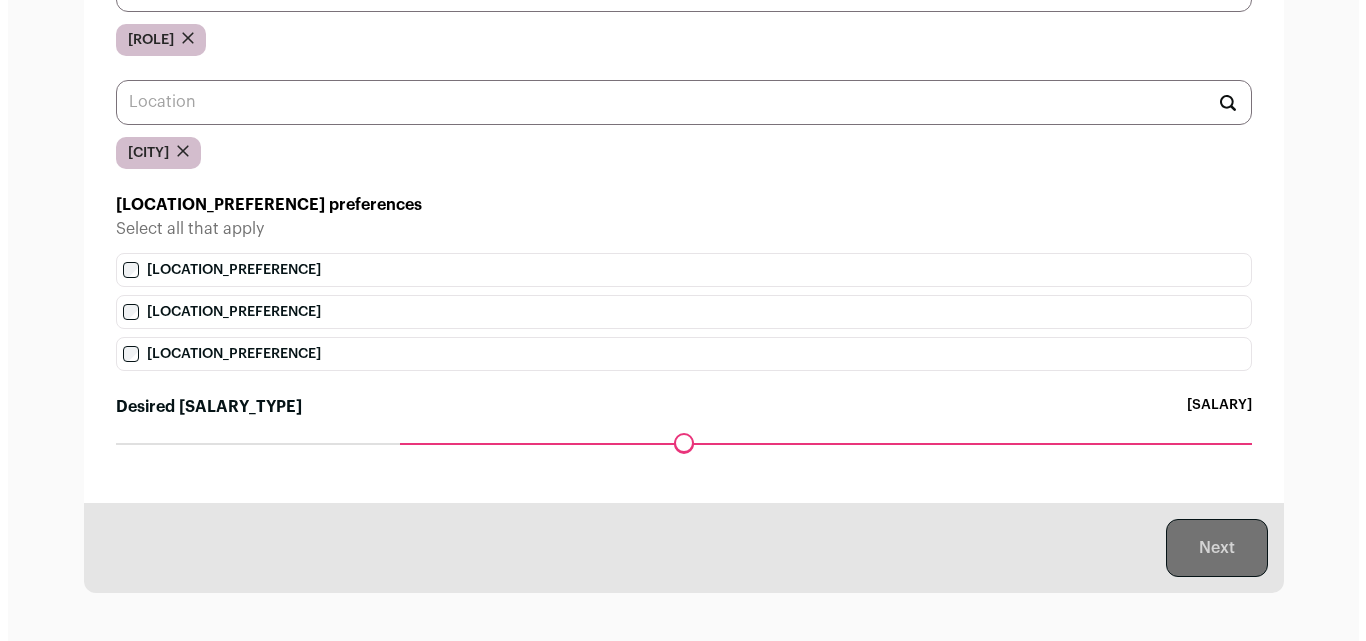 scroll, scrollTop: 0, scrollLeft: 0, axis: both 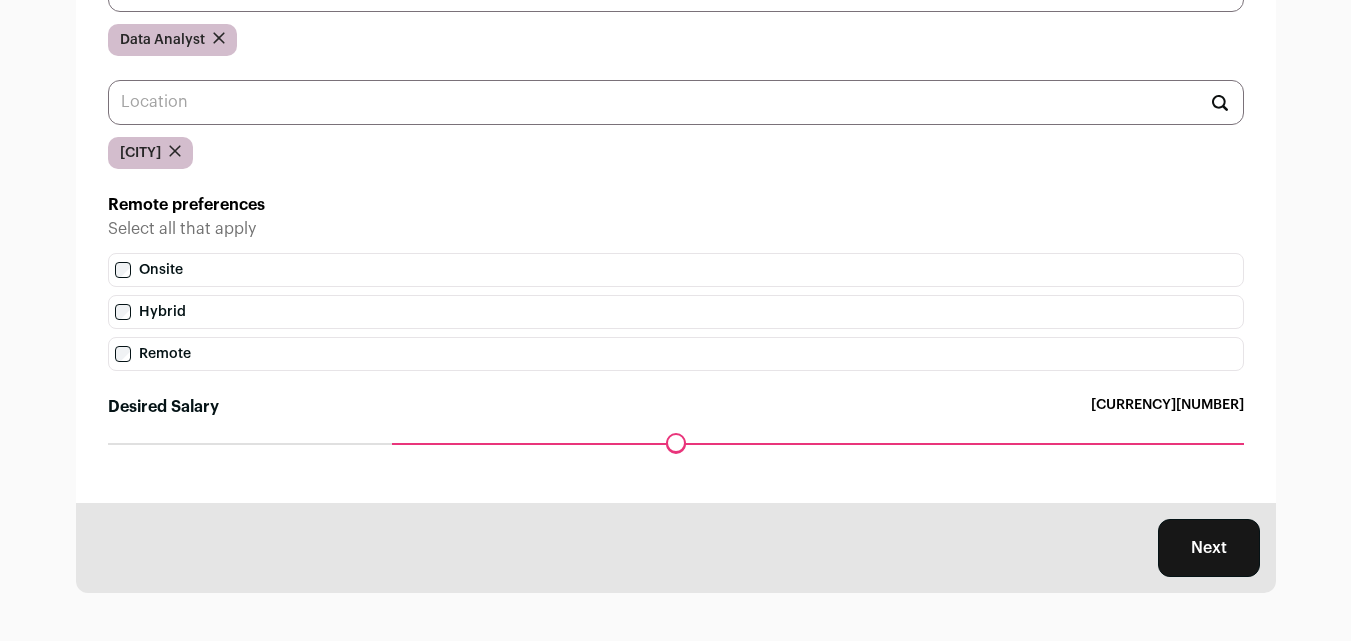 click on "Maximum desired salary
******" at bounding box center [676, 457] 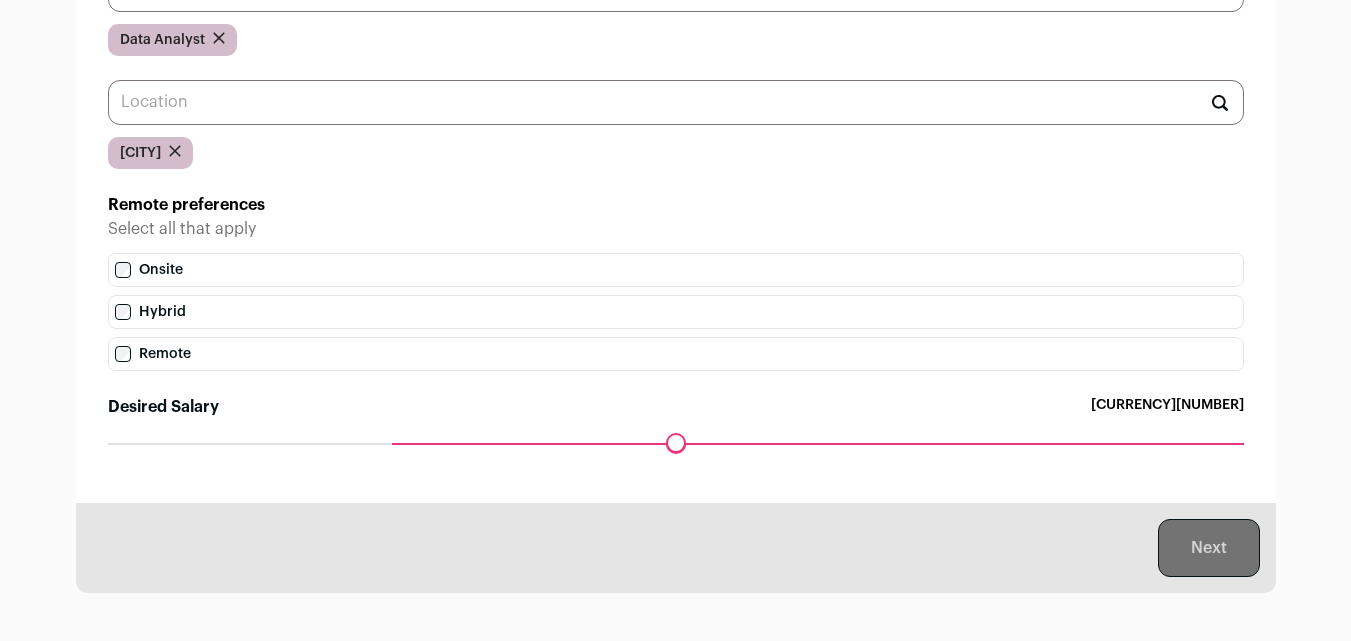 click on "Next" at bounding box center [676, 548] 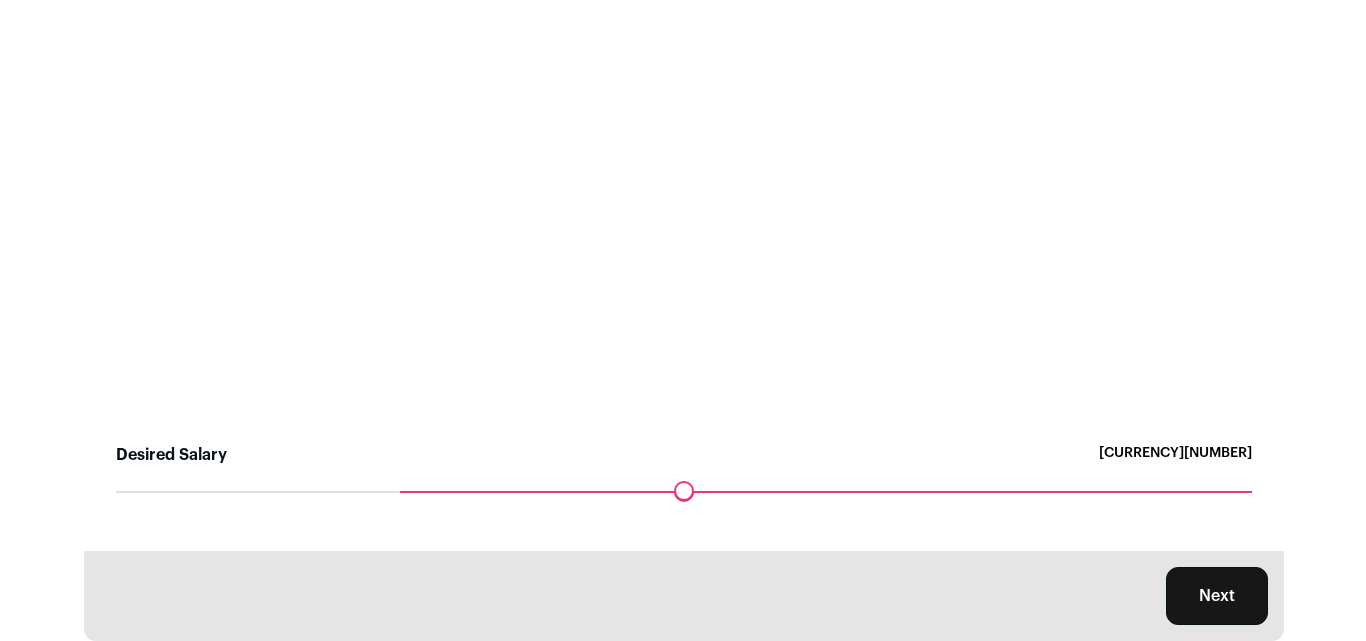 scroll, scrollTop: 0, scrollLeft: 0, axis: both 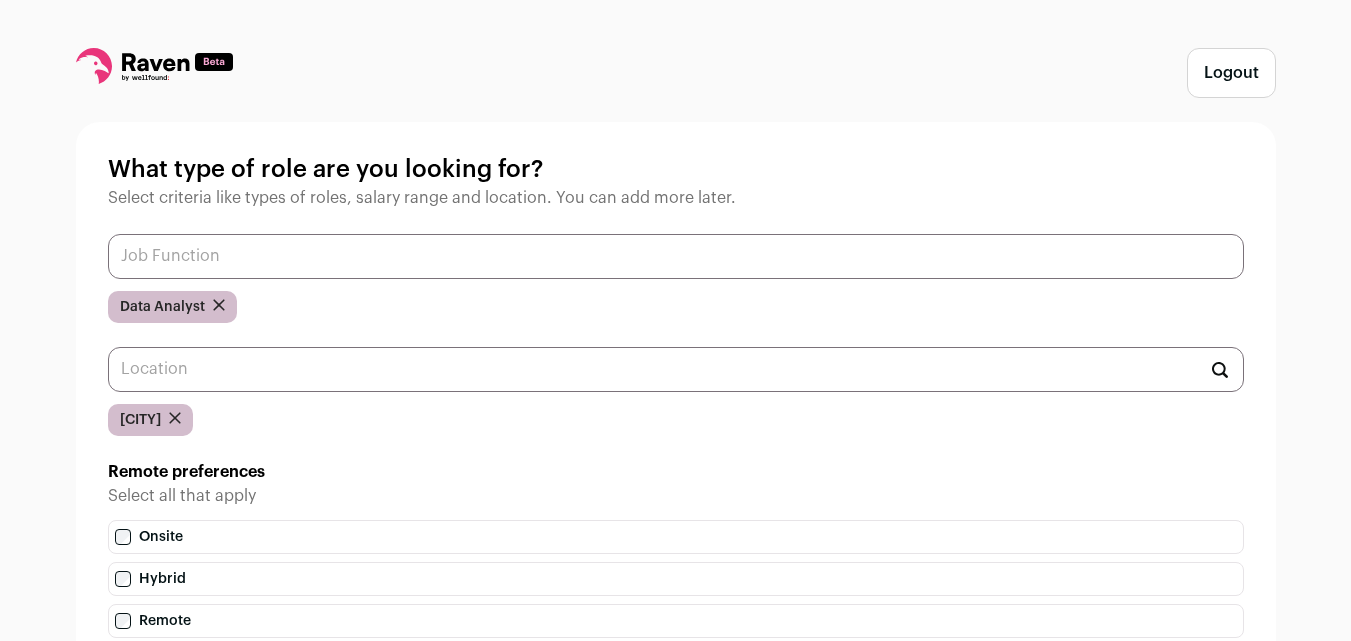 click at bounding box center (676, 256) 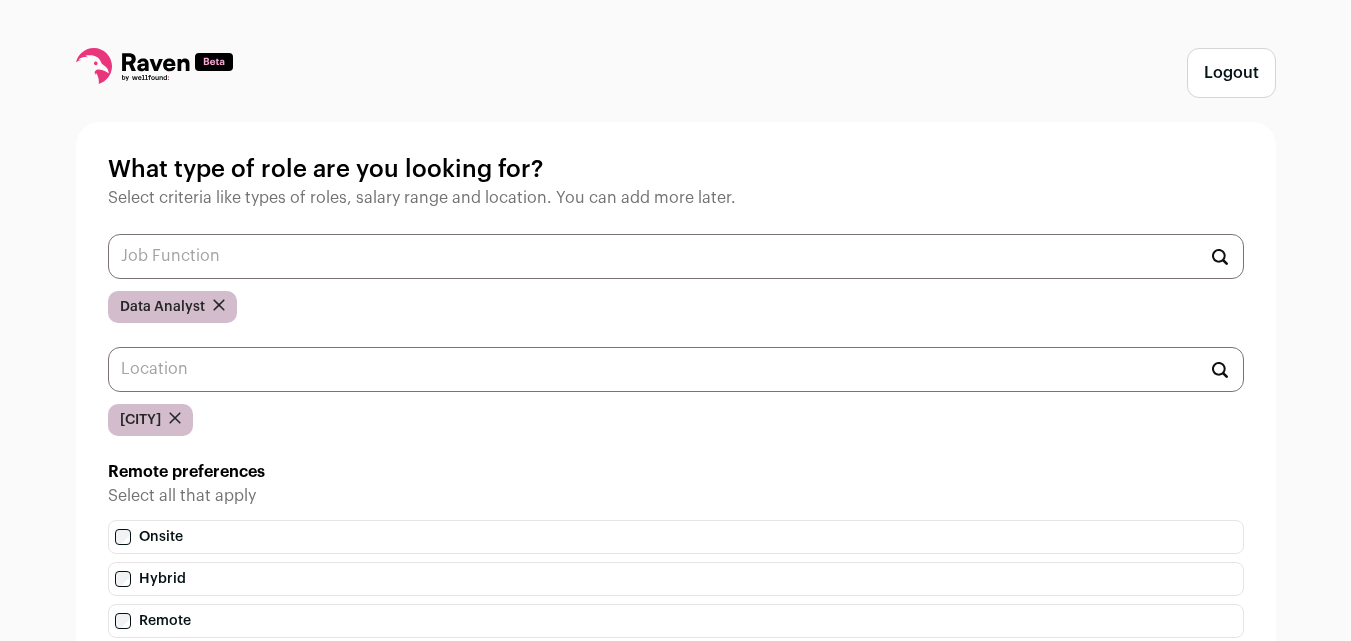 click on "Logout
What type of role are you looking for?
Select criteria like types of roles, salary range and location. You can add more later.
Backend Engineer
Data Engineer
IT Engineer
IT Manager
IT Specialist
Manufacturing Engineer
Manufacturing Manager
Plant Manager
Engineering Manager
QA Analyst
QA Engineer
QA Tester
Compiler Engineer
Game Developer
Image Processing Engineer
Data Analyst" at bounding box center [675, 454] 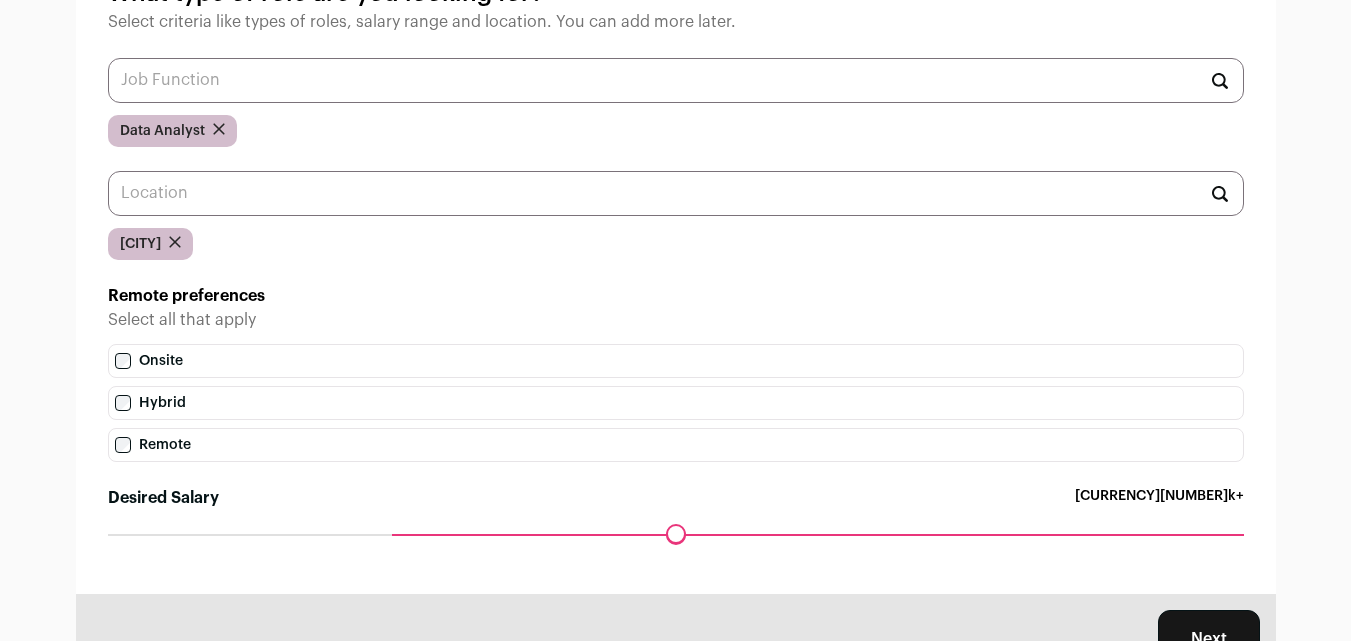 scroll, scrollTop: 273, scrollLeft: 0, axis: vertical 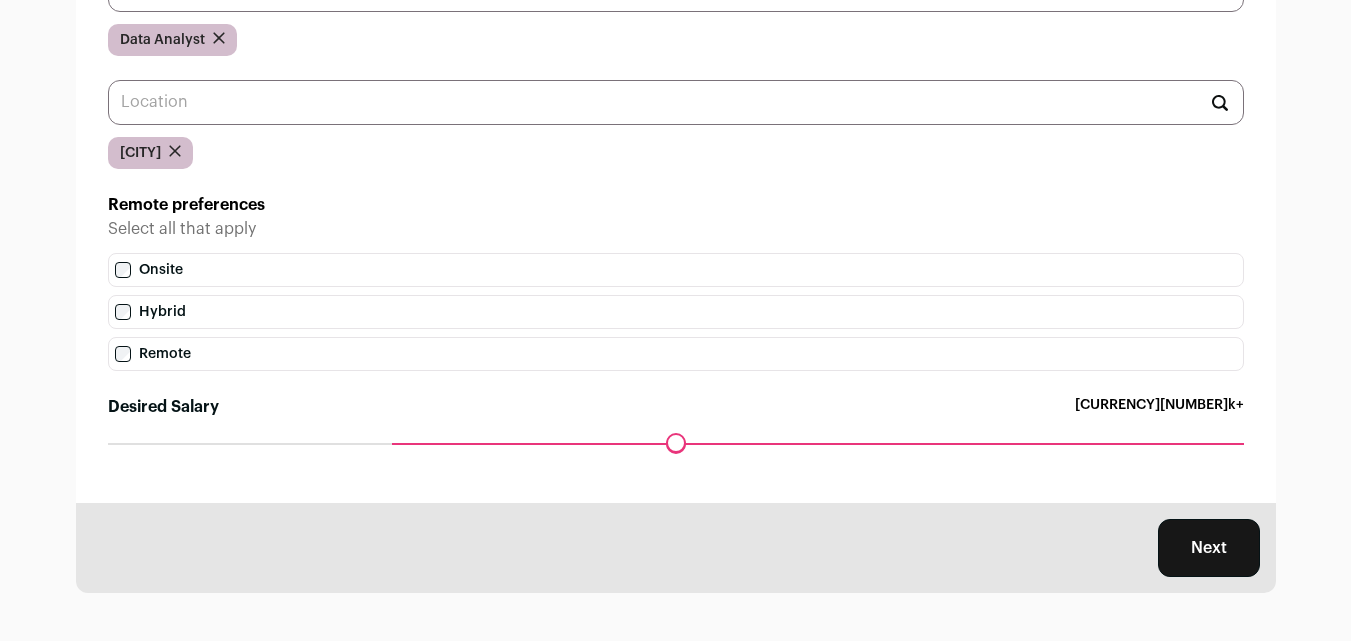 click on "Next" at bounding box center (1209, 548) 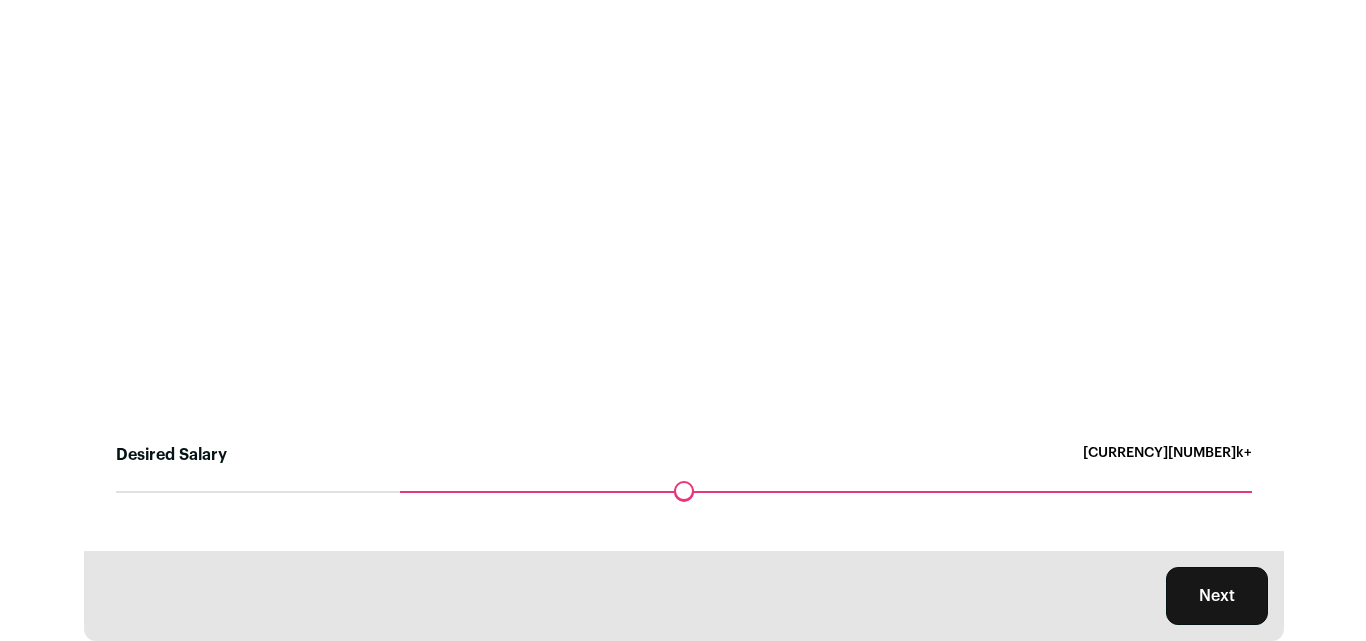 scroll, scrollTop: 0, scrollLeft: 0, axis: both 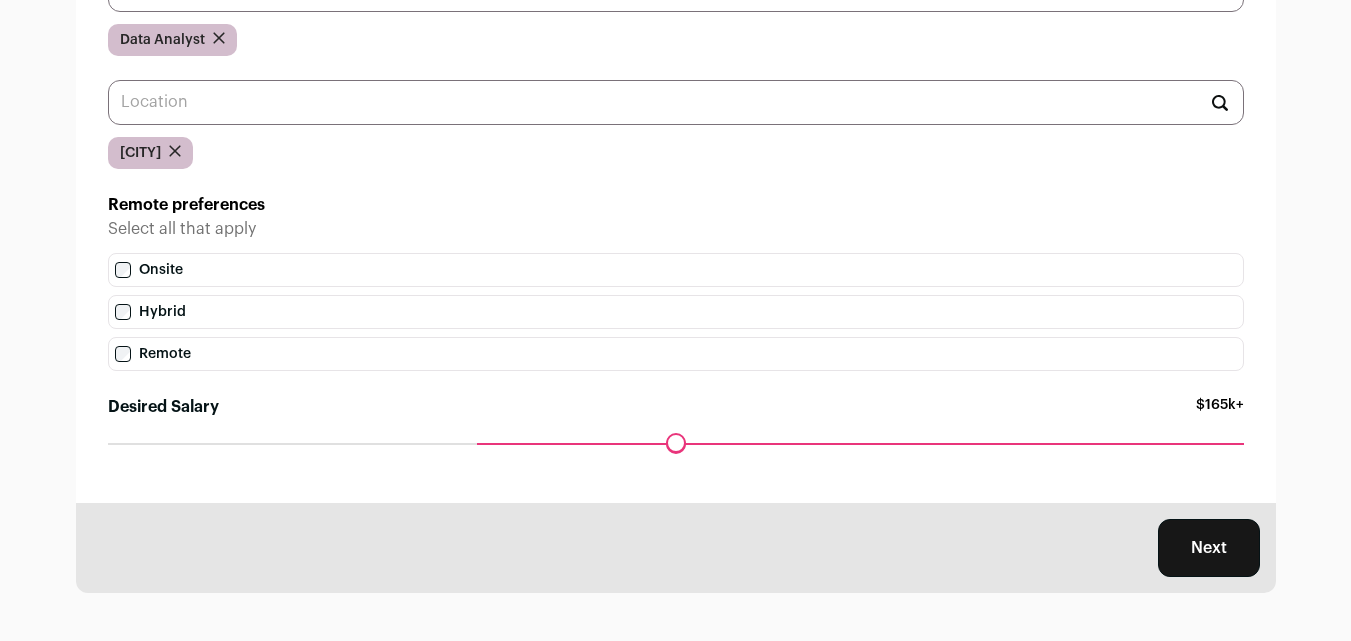 drag, startPoint x: 395, startPoint y: 442, endPoint x: 482, endPoint y: 454, distance: 87.823685 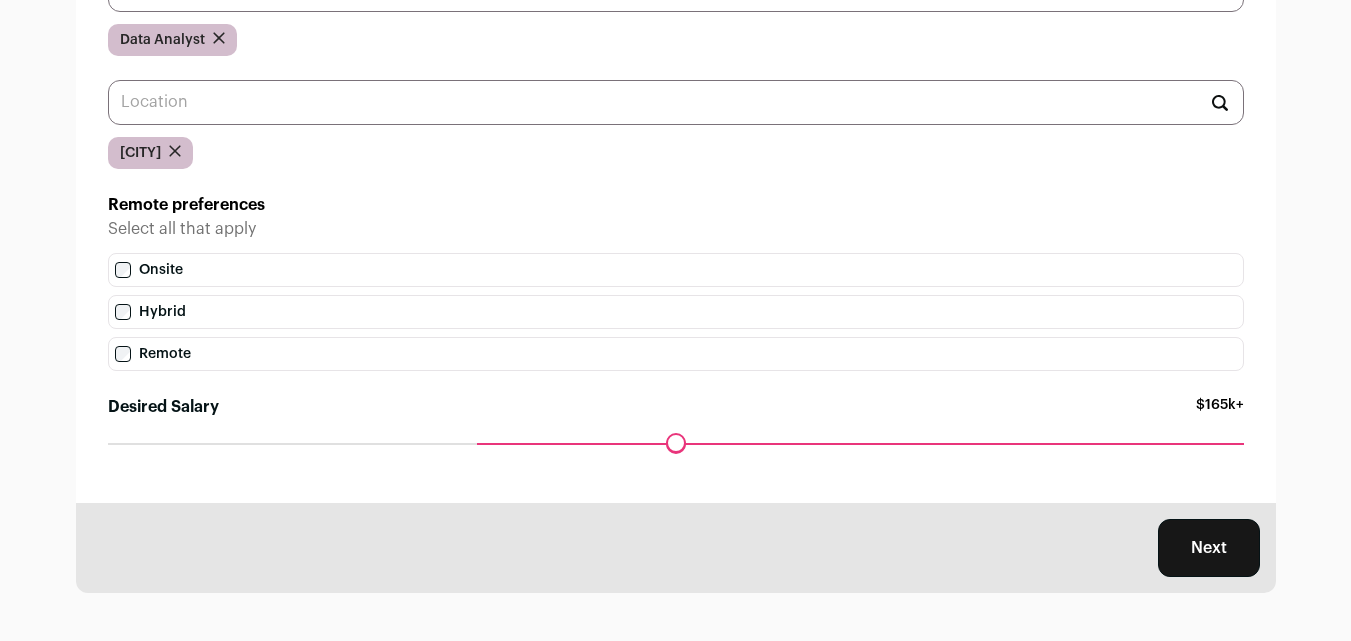 click on "Desired [SALARY_TYPE]" at bounding box center (676, 443) 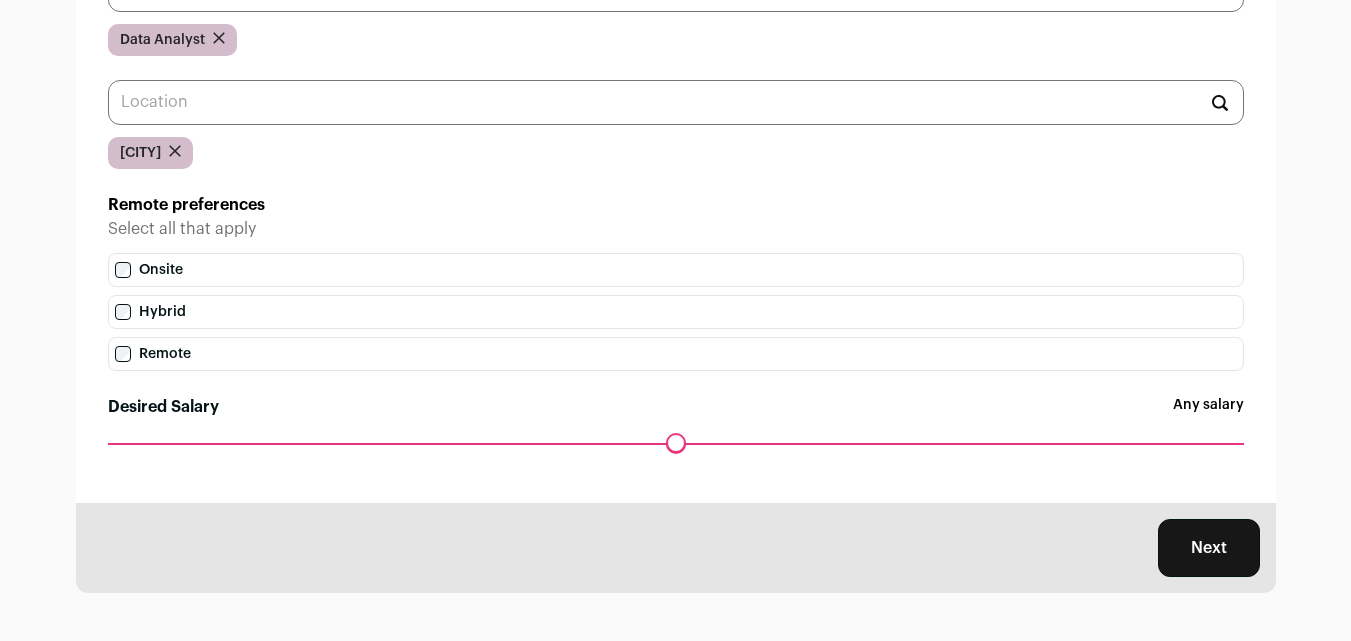 drag, startPoint x: 479, startPoint y: 445, endPoint x: 274, endPoint y: 395, distance: 211.00948 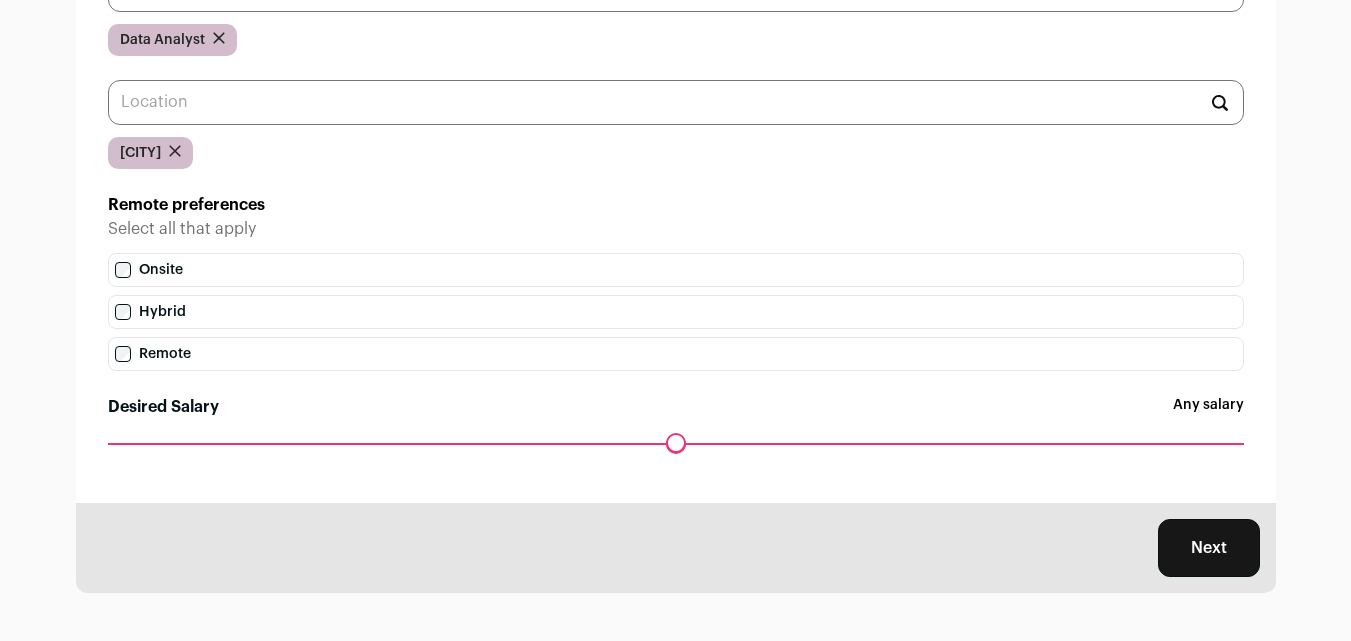 click on "[CURRENCY] [NUMBER]" at bounding box center [676, 443] 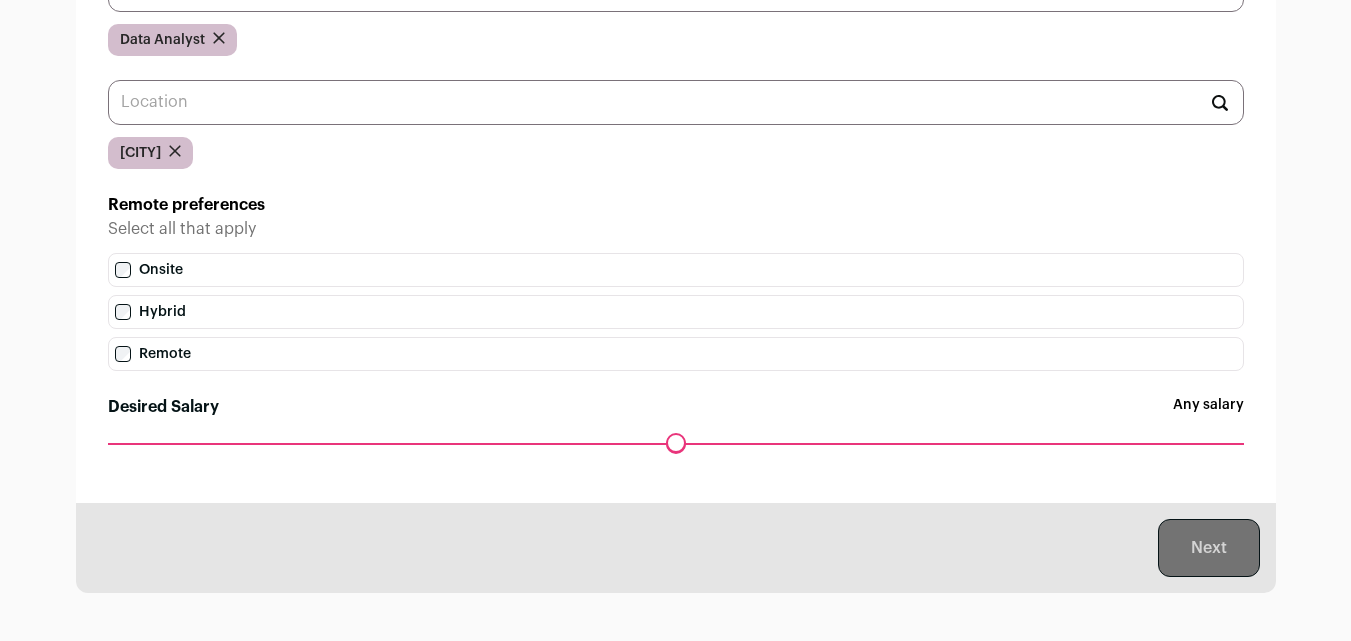 click on "Next" at bounding box center (676, 548) 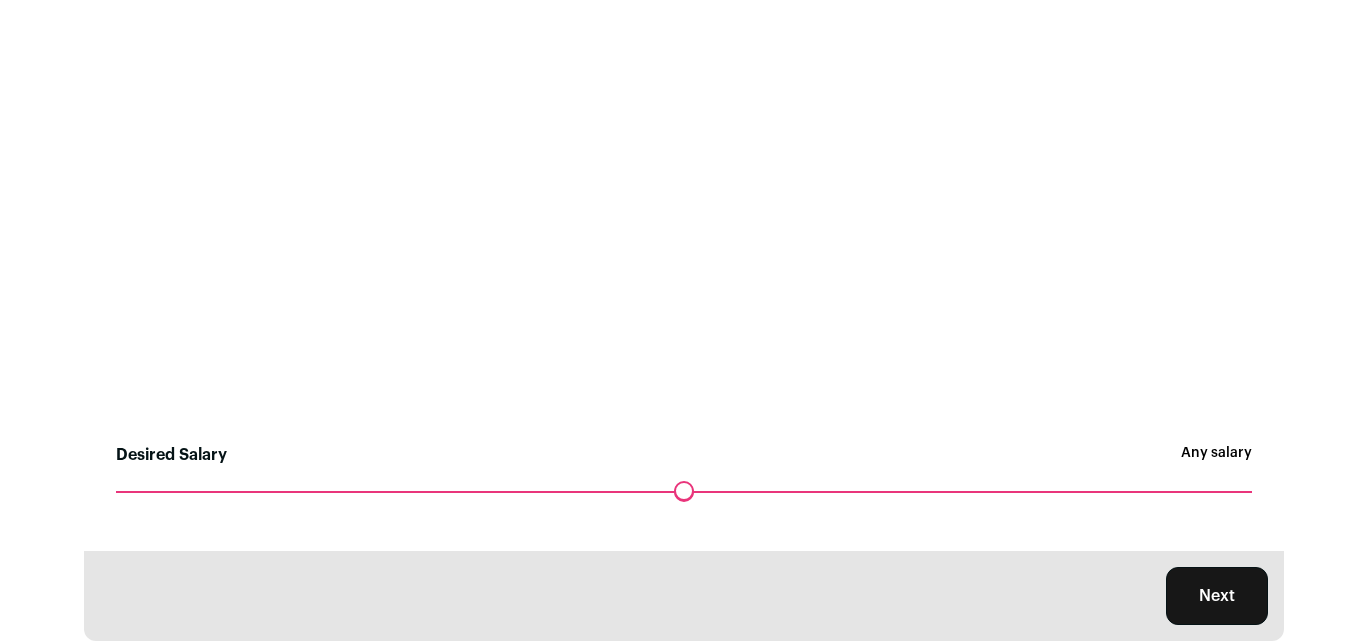 scroll, scrollTop: 0, scrollLeft: 0, axis: both 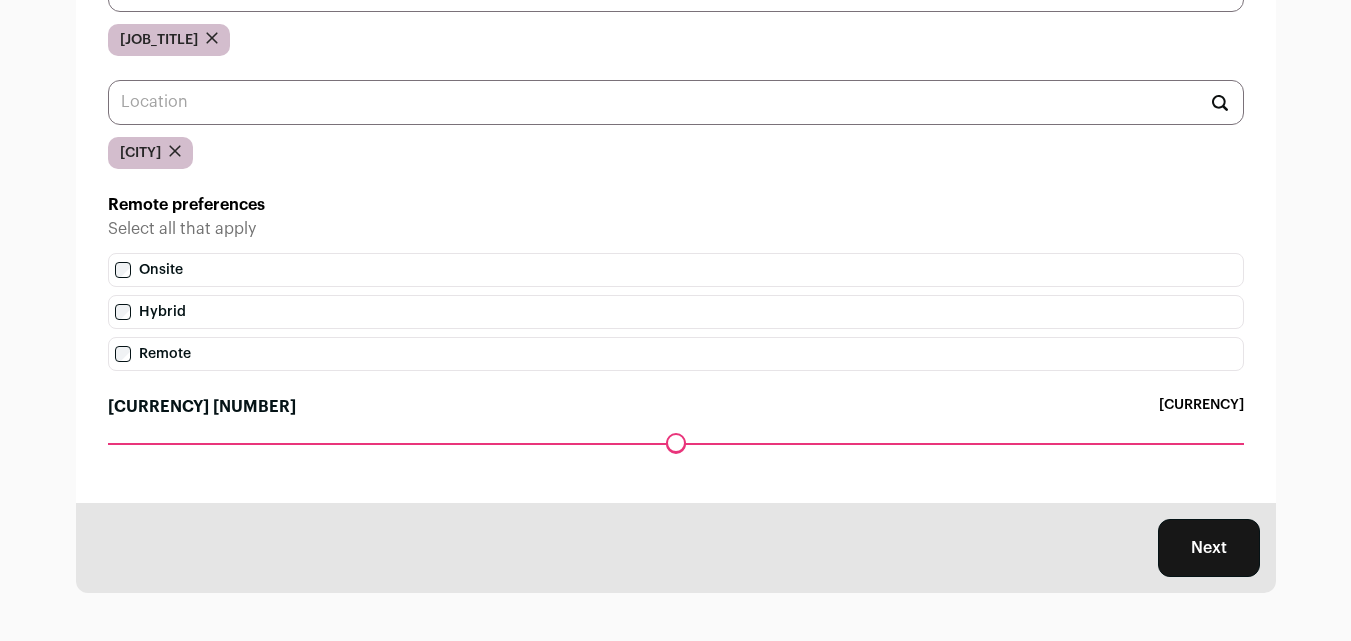 click on "Next" at bounding box center [1209, 548] 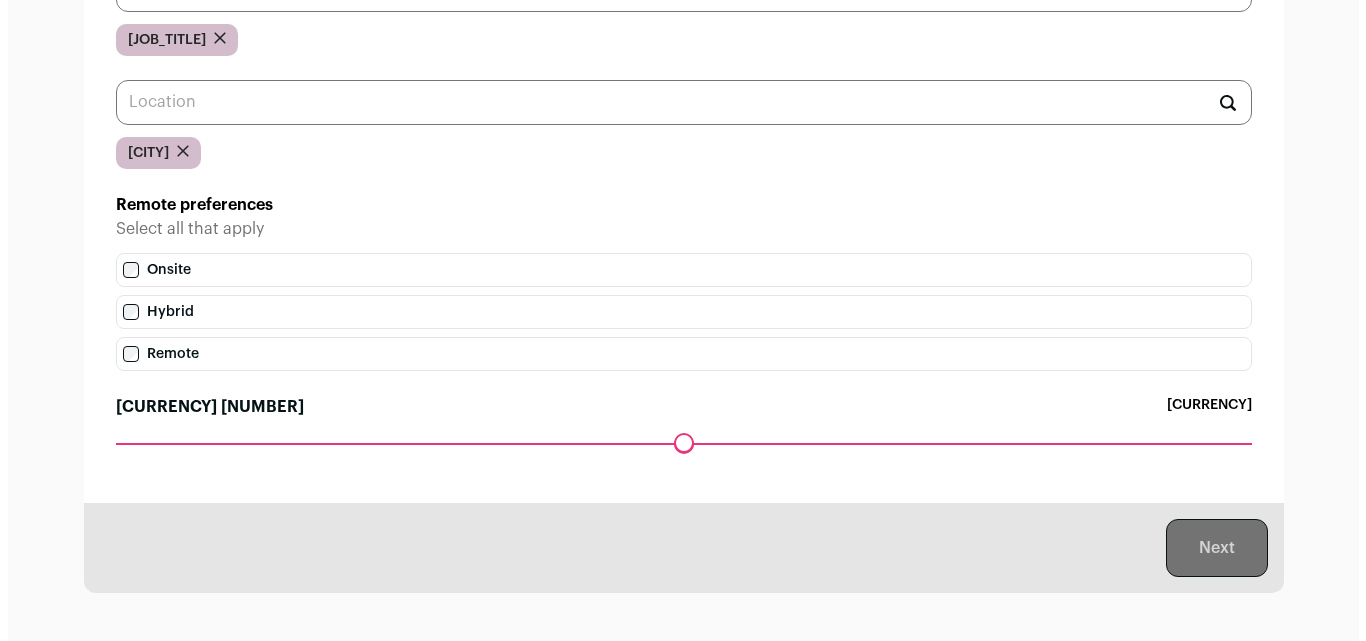 scroll, scrollTop: 0, scrollLeft: 0, axis: both 